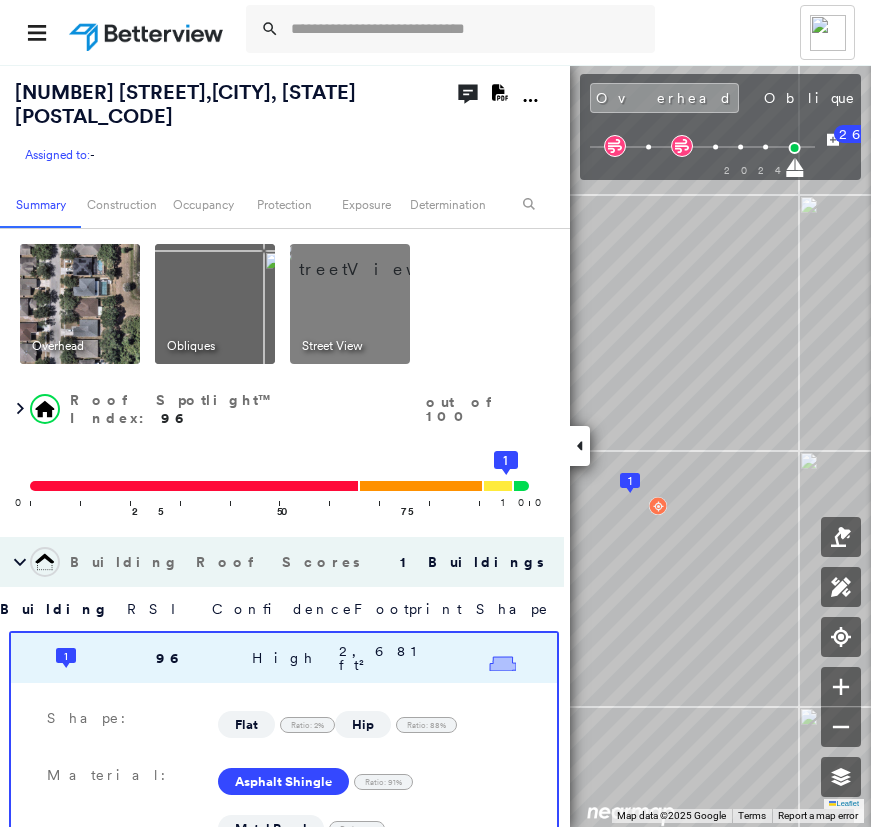 click at bounding box center (467, 29) 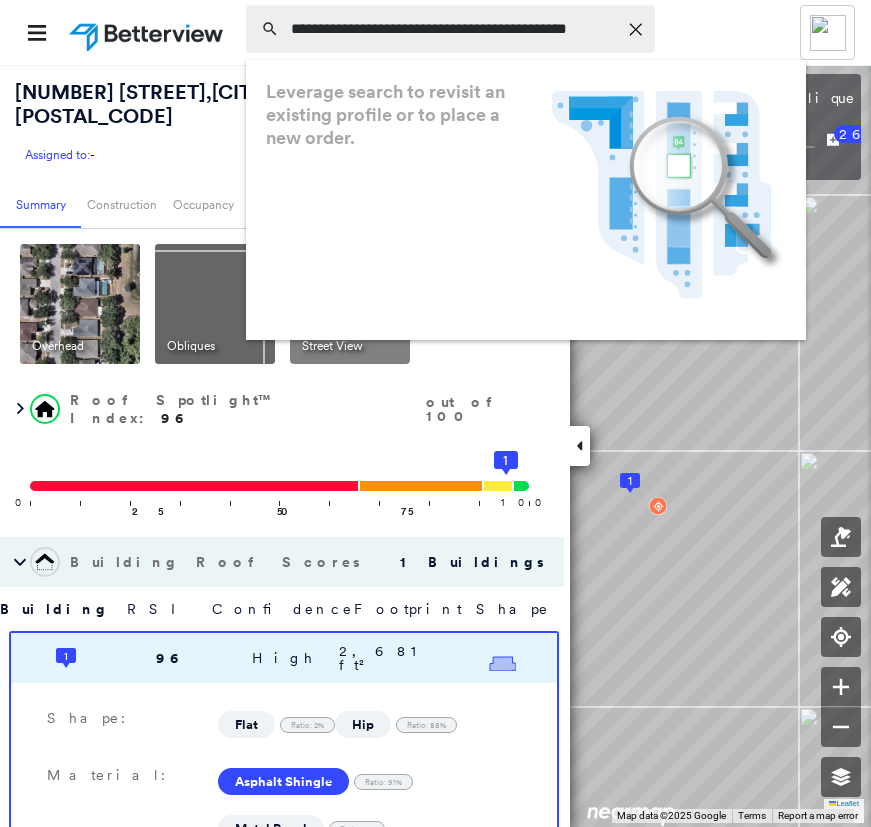 scroll, scrollTop: 0, scrollLeft: 0, axis: both 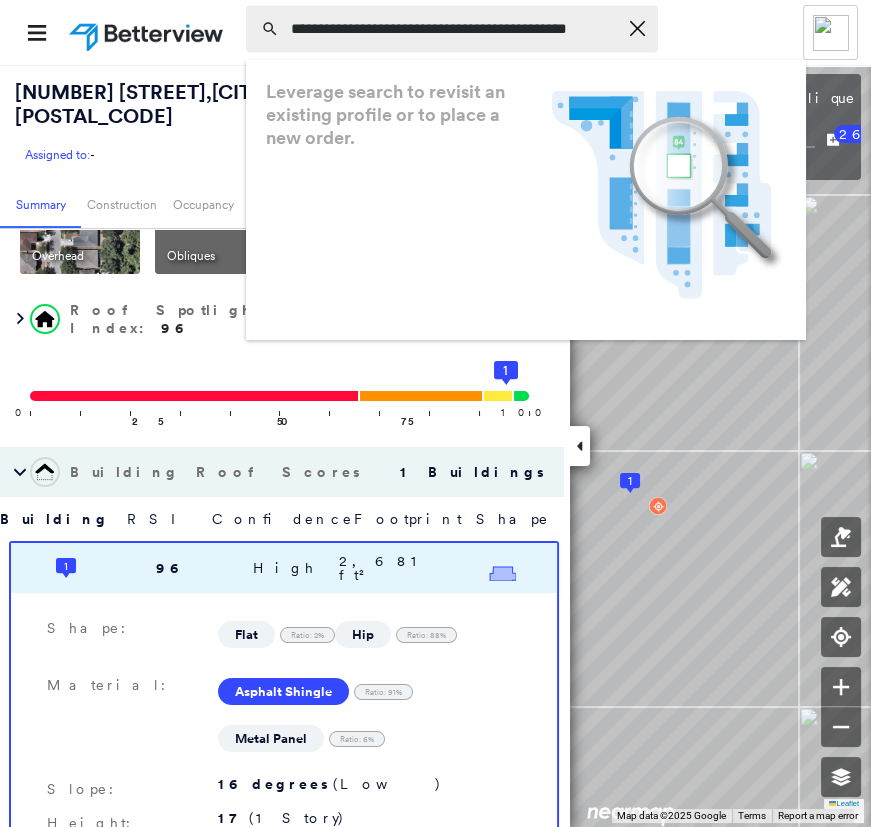 click on "**********" at bounding box center (454, 29) 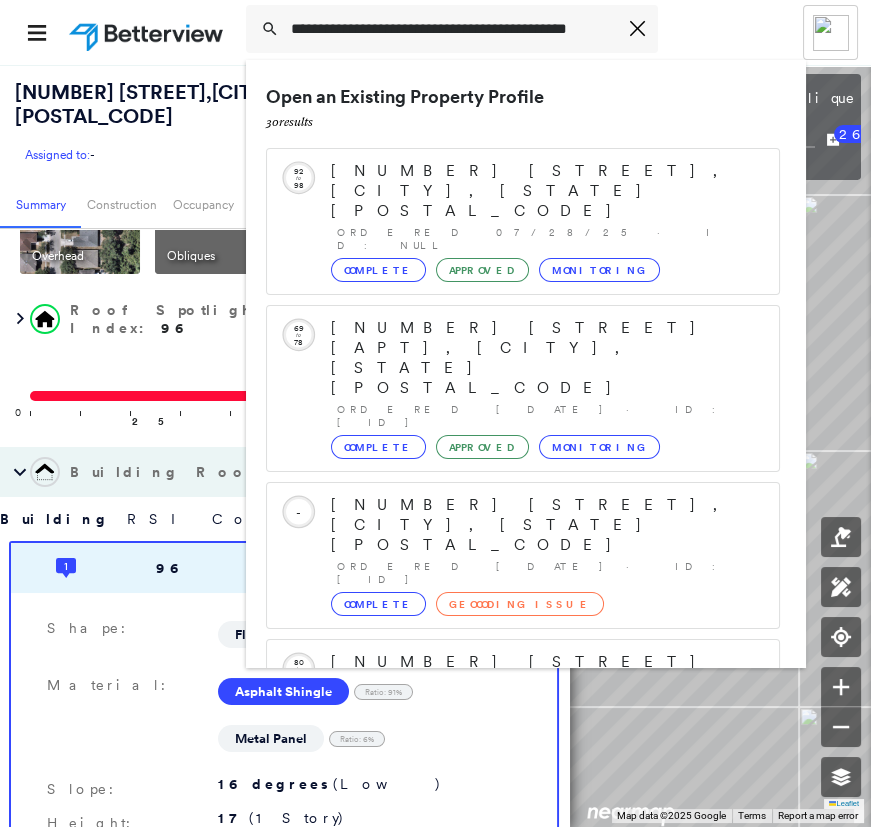 scroll, scrollTop: 211, scrollLeft: 0, axis: vertical 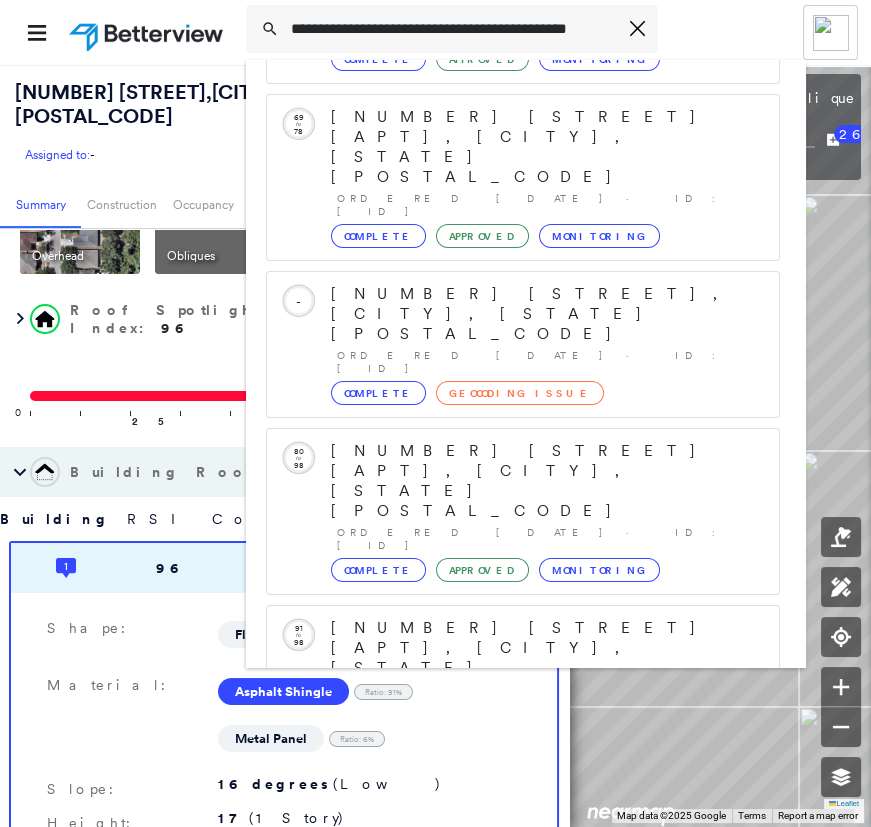 type on "**********" 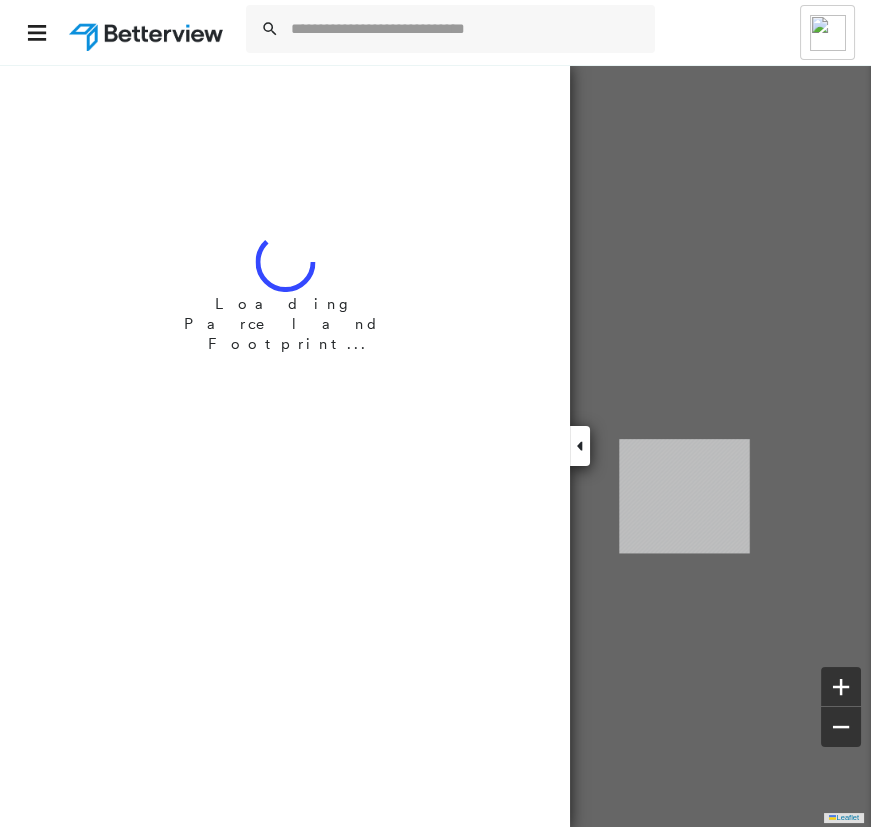 scroll, scrollTop: 0, scrollLeft: 0, axis: both 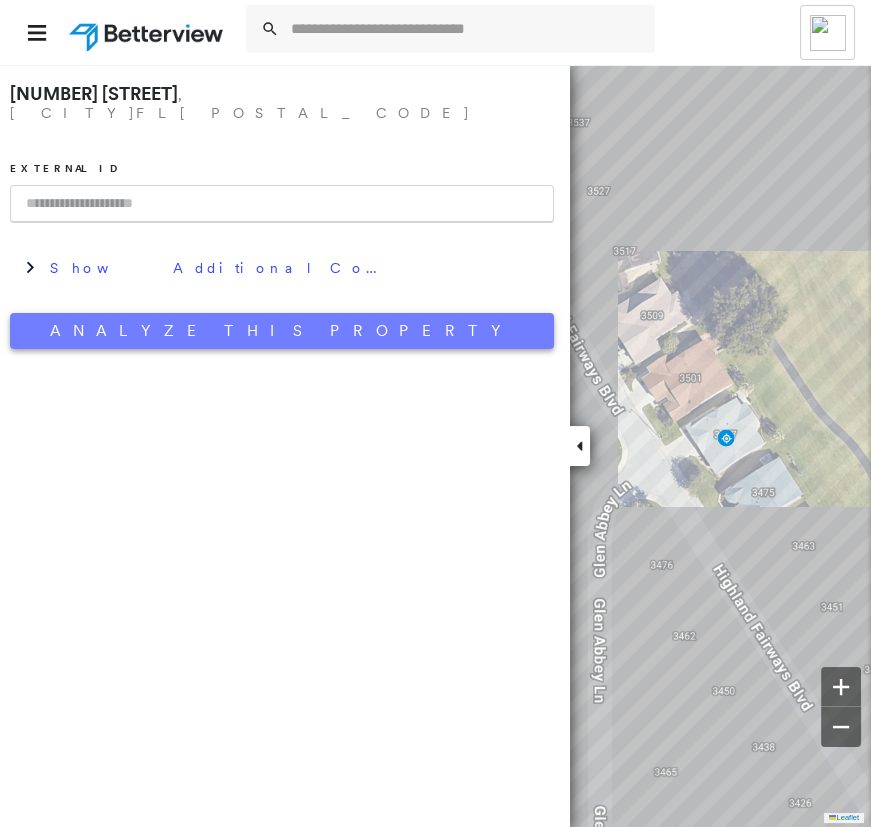 click on "Analyze This Property" at bounding box center (282, 331) 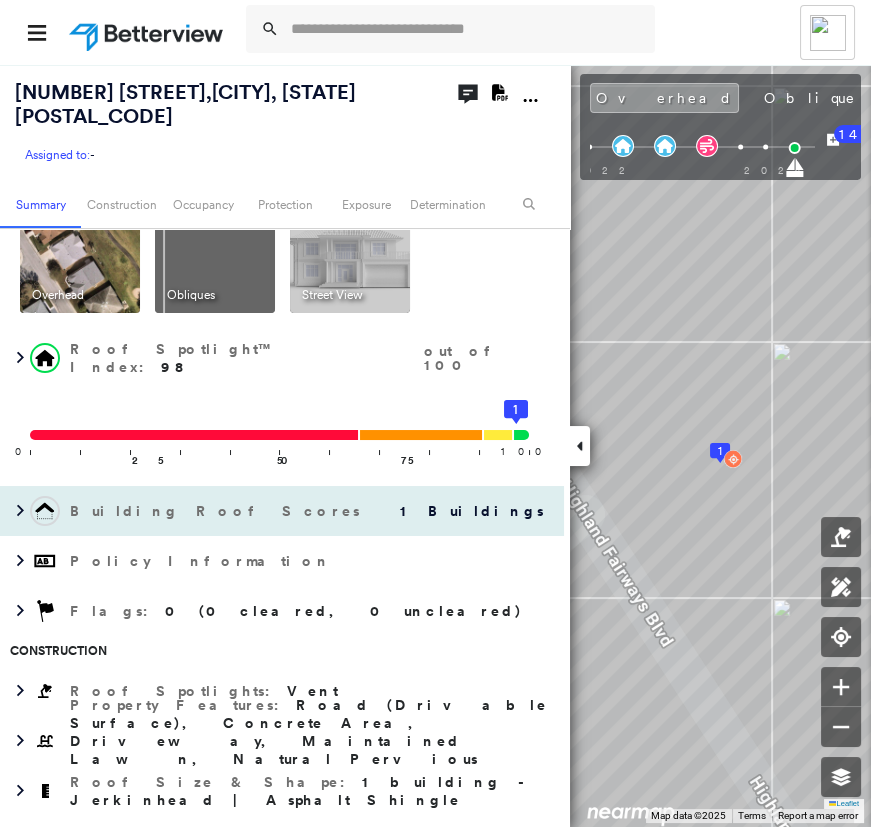 scroll, scrollTop: 90, scrollLeft: 0, axis: vertical 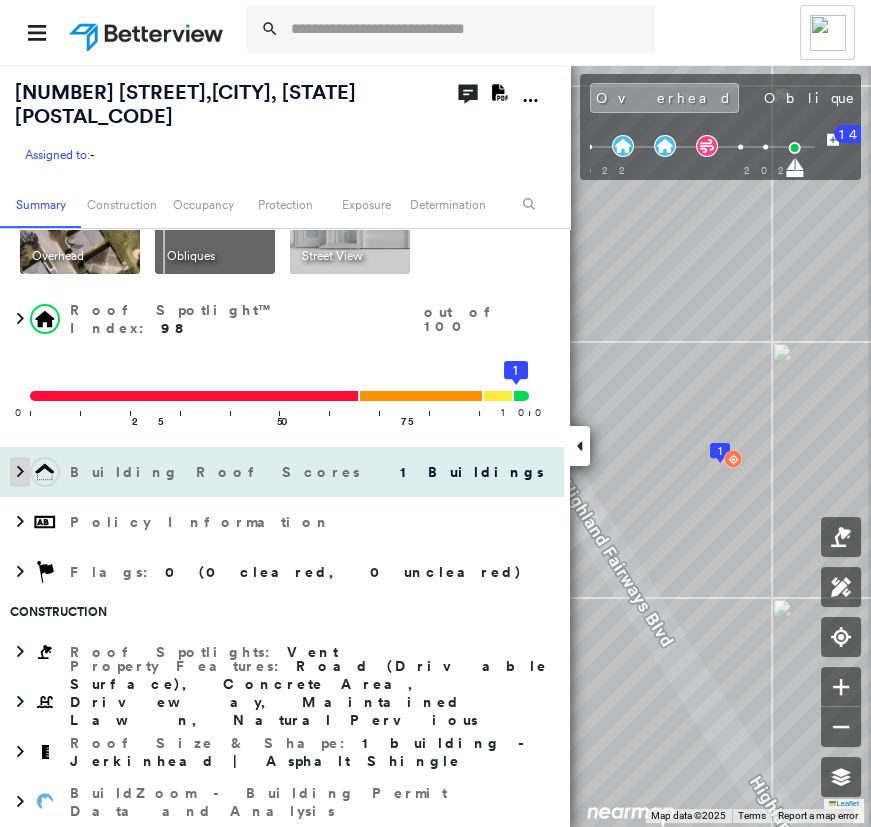 click at bounding box center [20, 472] 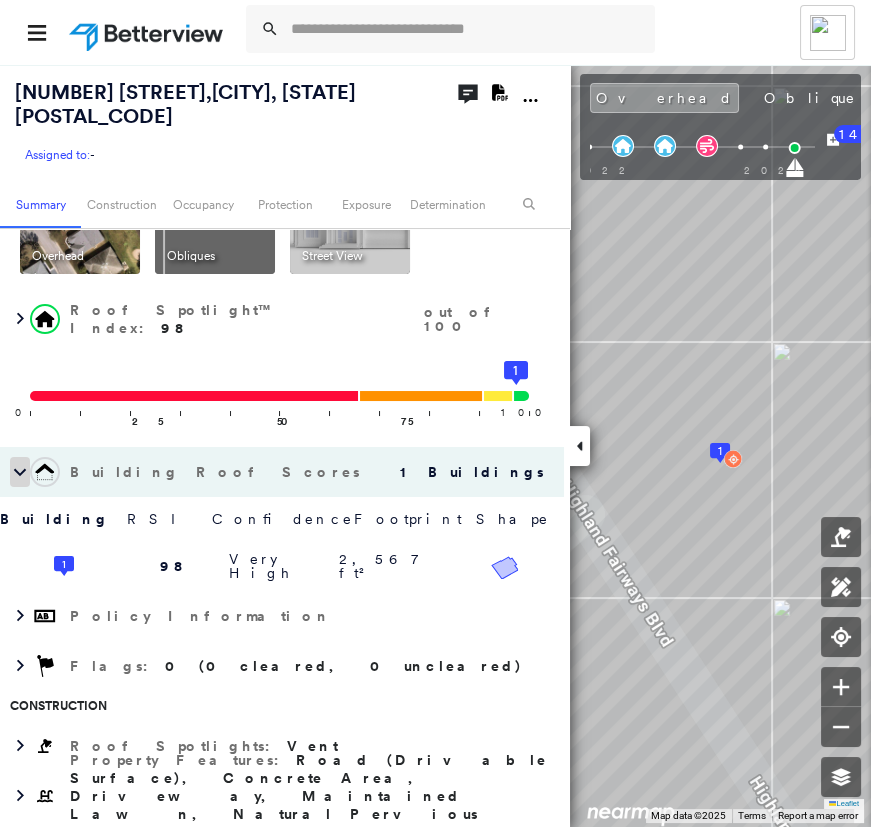 click 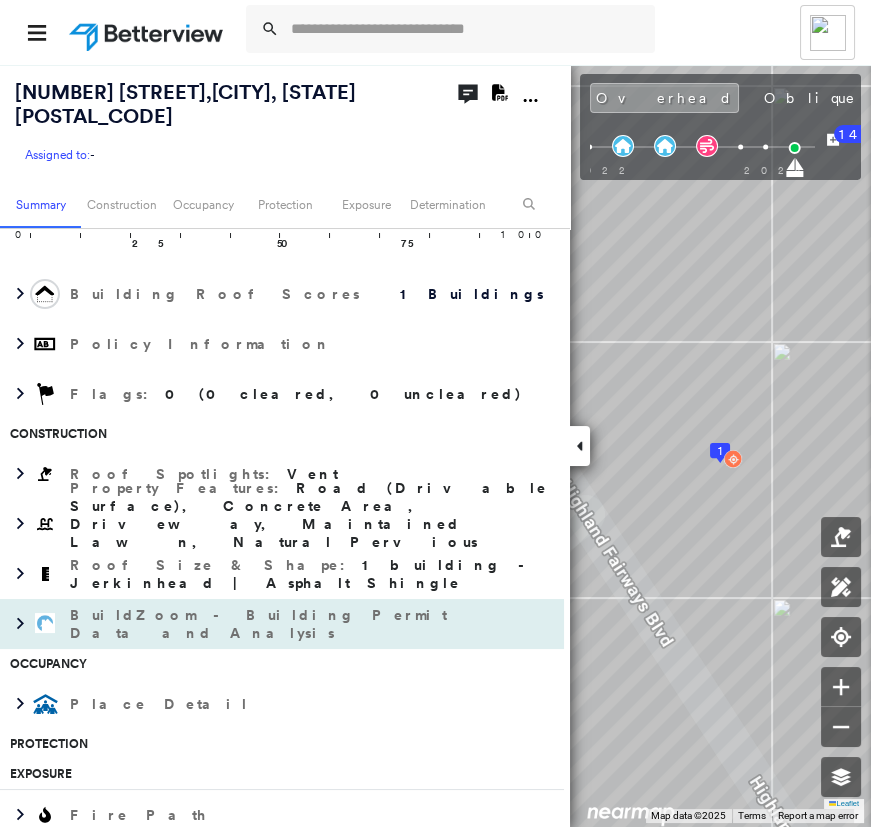 scroll, scrollTop: 272, scrollLeft: 0, axis: vertical 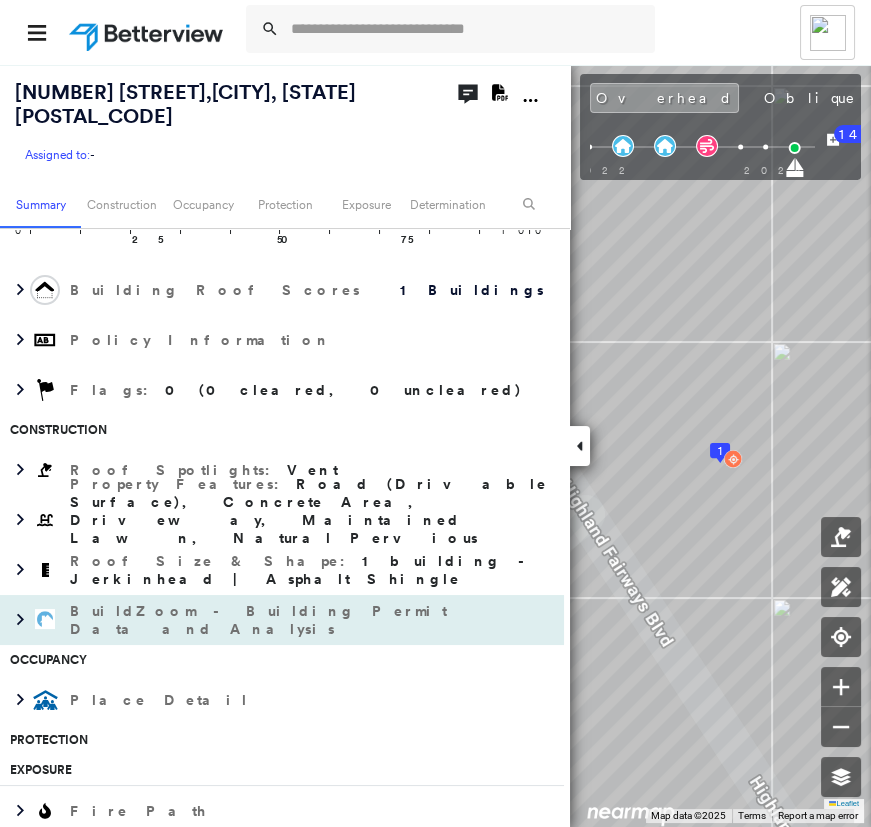 click at bounding box center [15, 620] 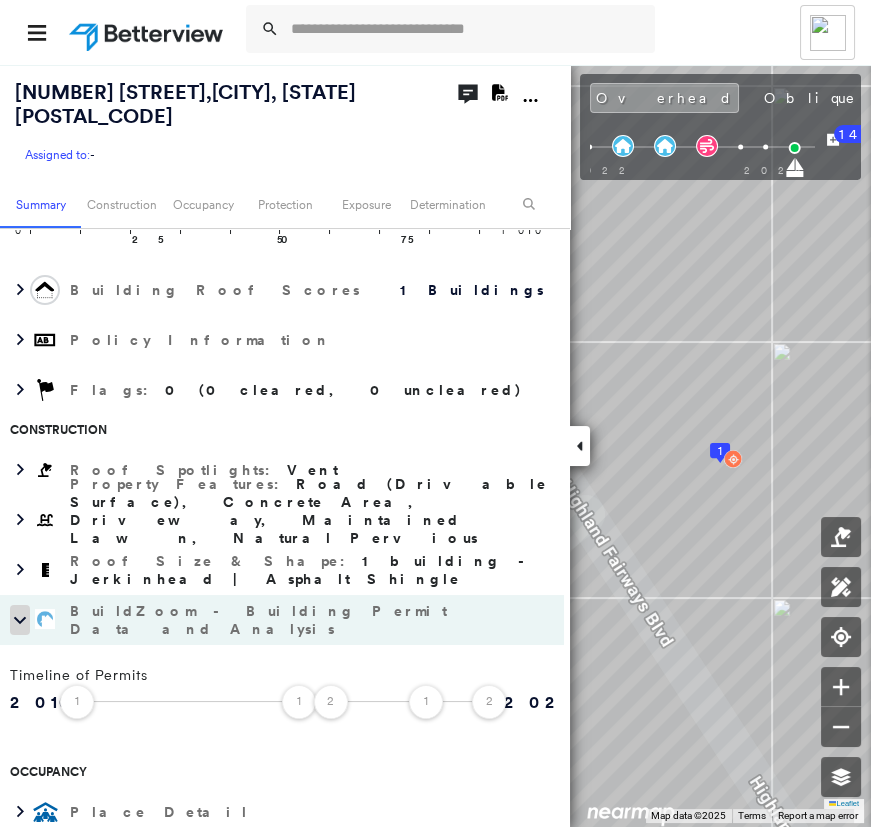 click 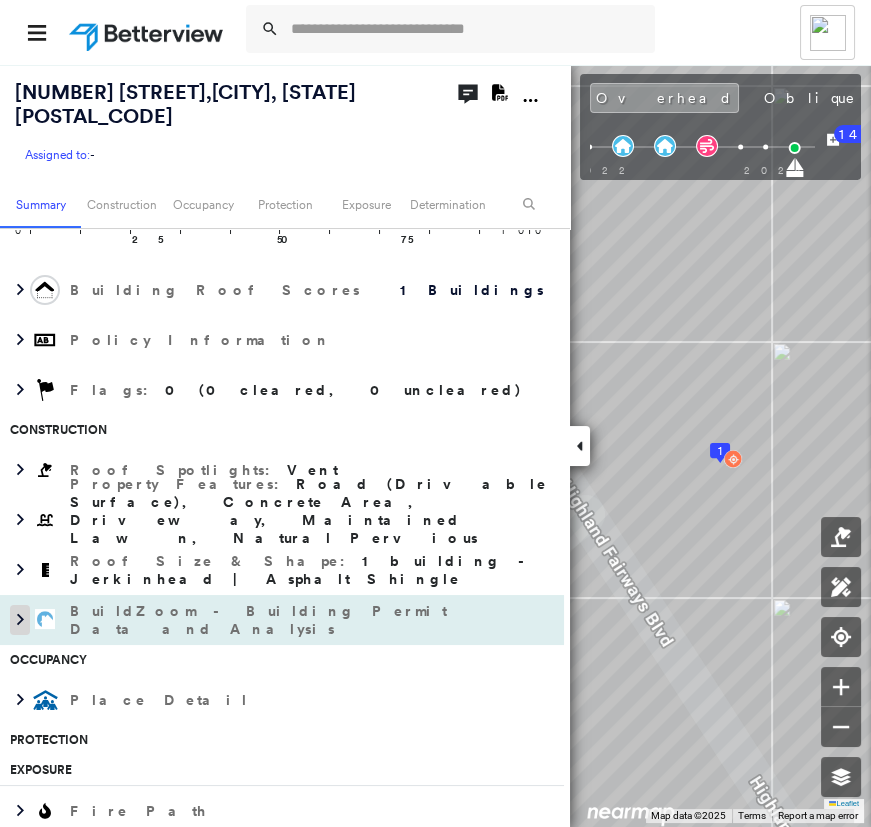 click 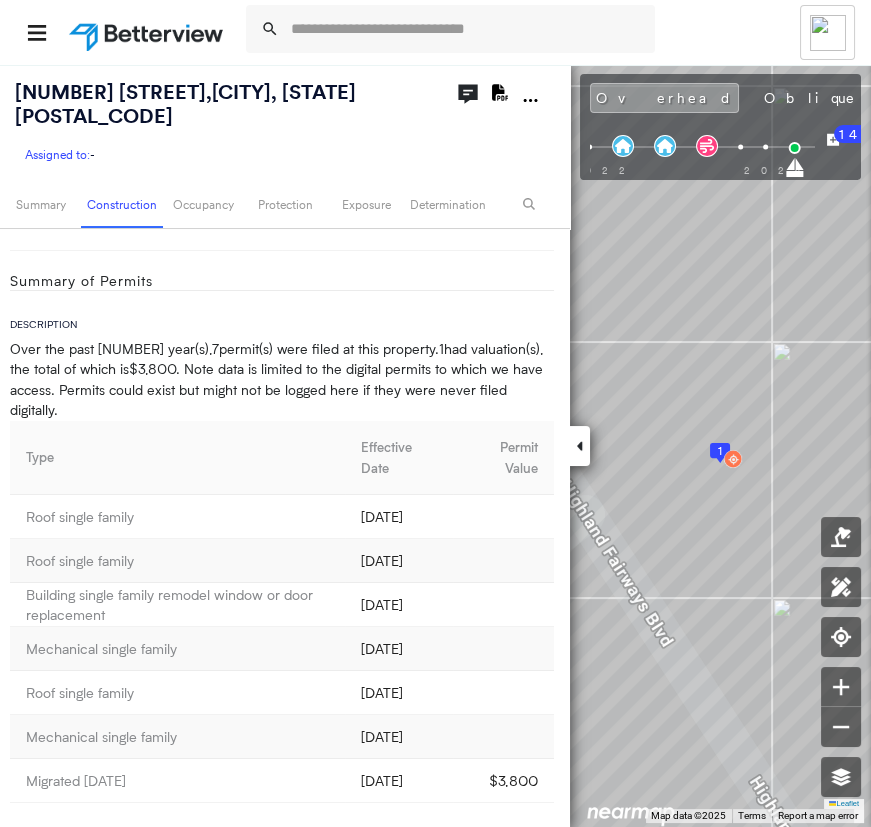 scroll, scrollTop: 909, scrollLeft: 0, axis: vertical 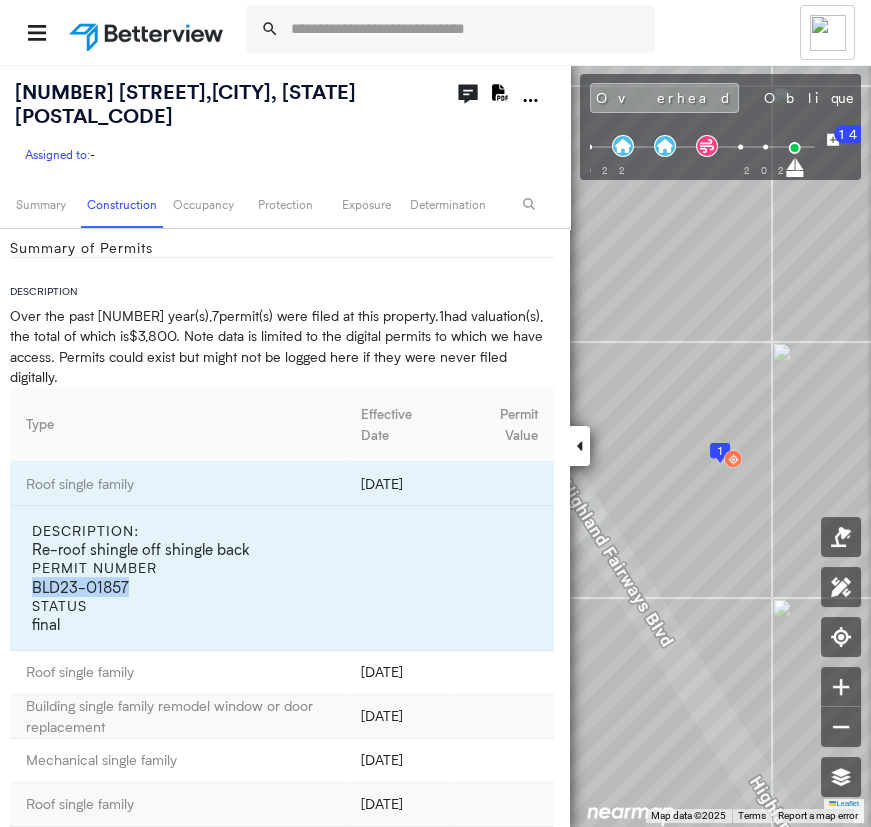 drag, startPoint x: 121, startPoint y: 579, endPoint x: 30, endPoint y: 586, distance: 91.26884 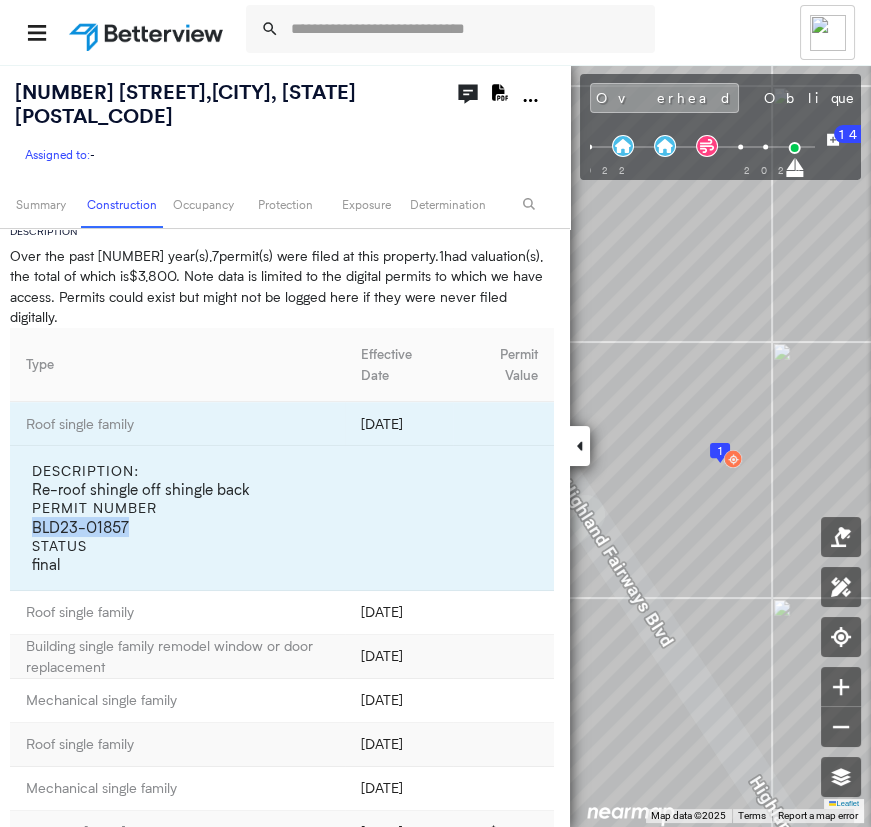 scroll, scrollTop: 1000, scrollLeft: 0, axis: vertical 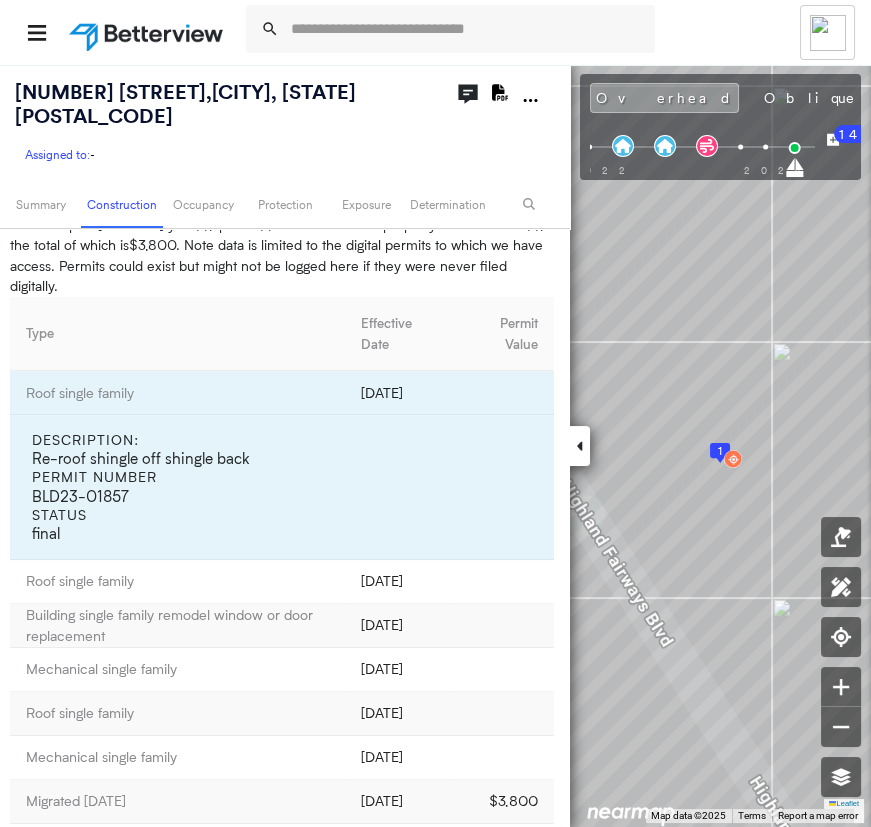 click on "Permit Number" at bounding box center (285, 476) 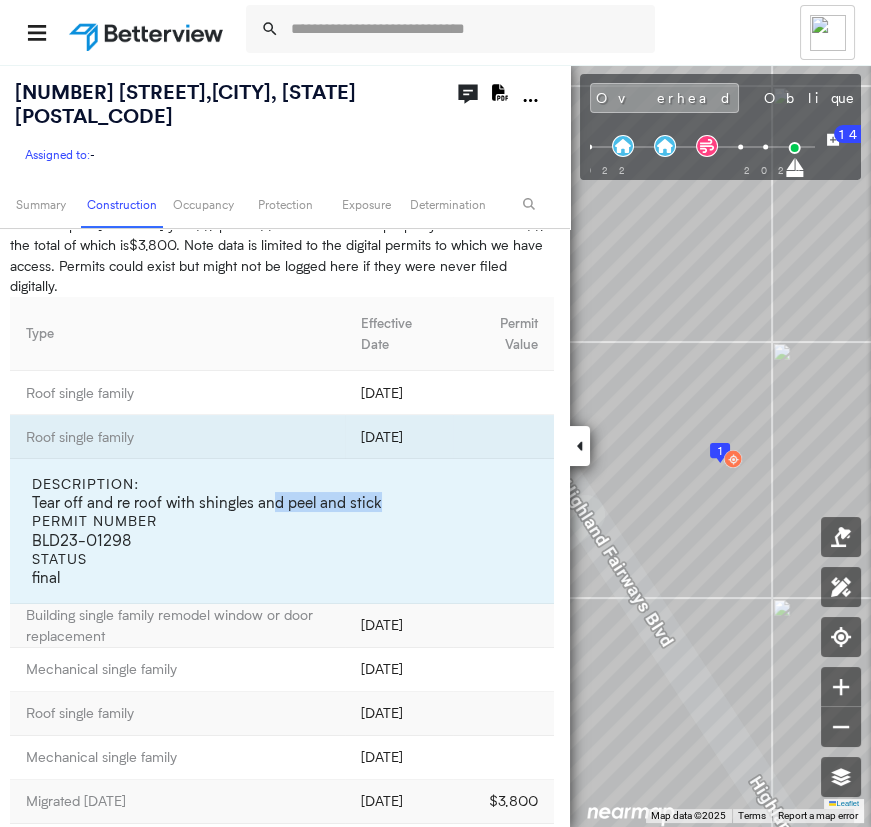 drag, startPoint x: 272, startPoint y: 499, endPoint x: 377, endPoint y: 503, distance: 105.076164 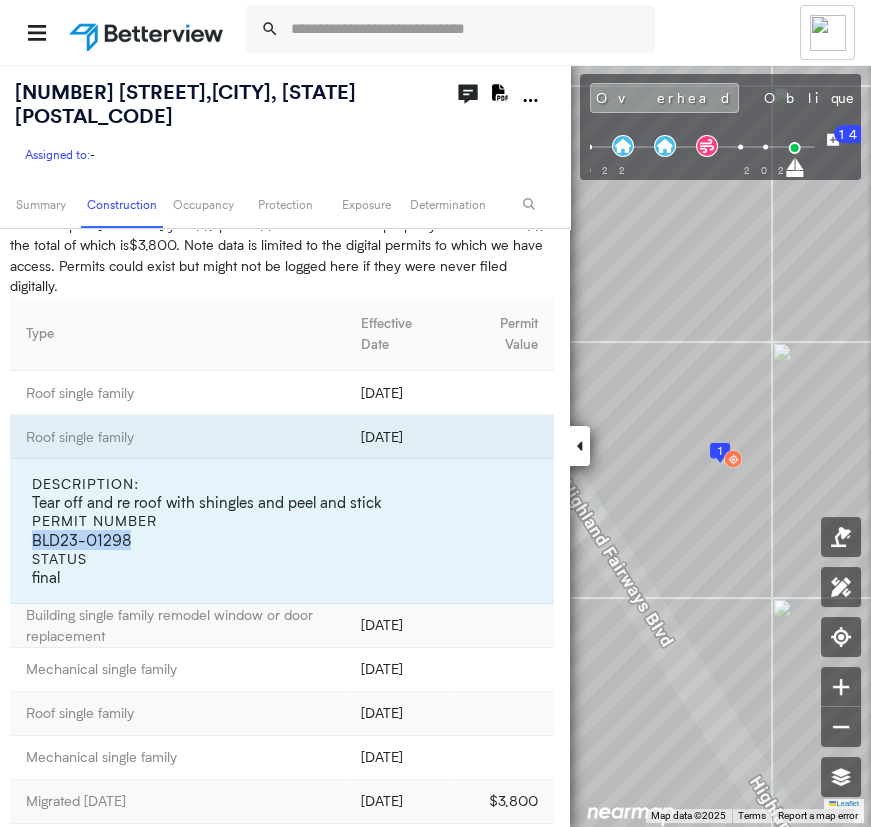 drag, startPoint x: 131, startPoint y: 530, endPoint x: 34, endPoint y: 530, distance: 97 